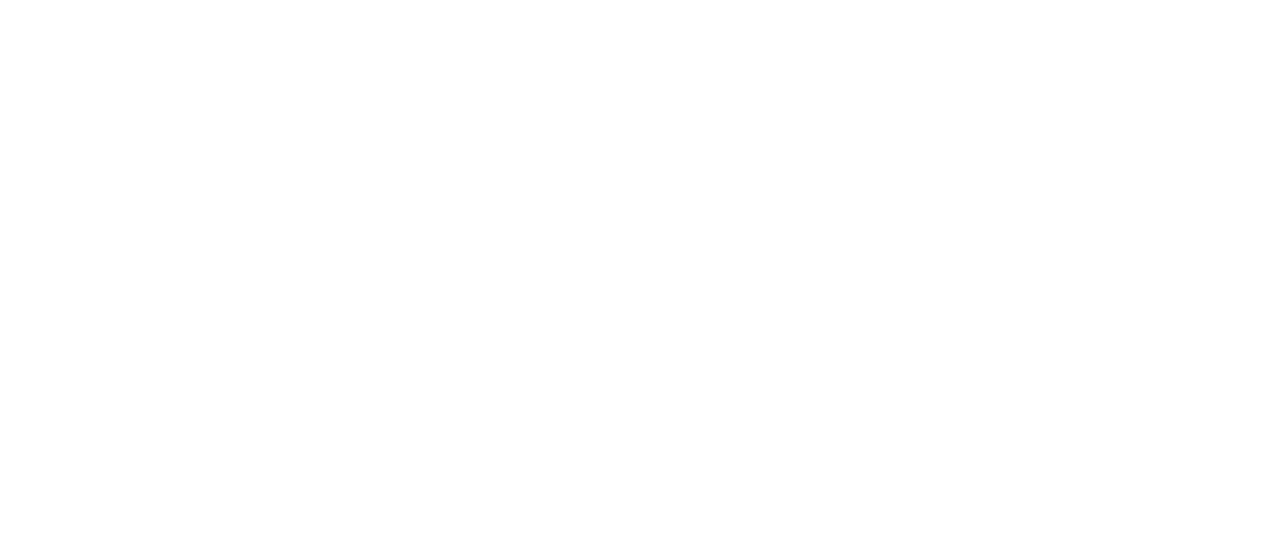 scroll, scrollTop: 0, scrollLeft: 0, axis: both 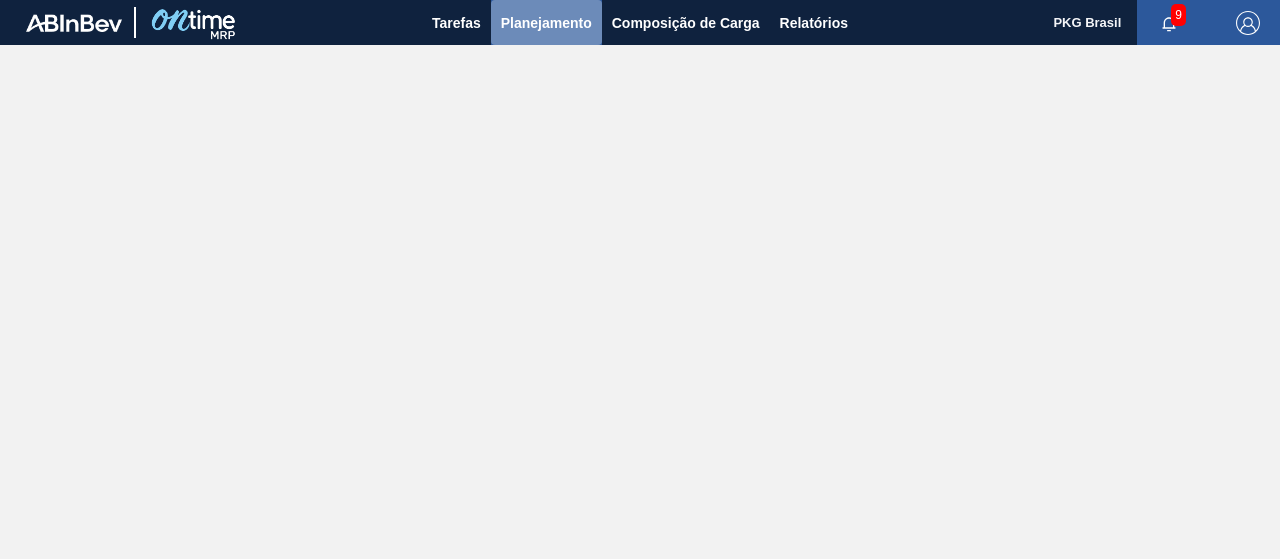 click on "Planejamento" at bounding box center (546, 23) 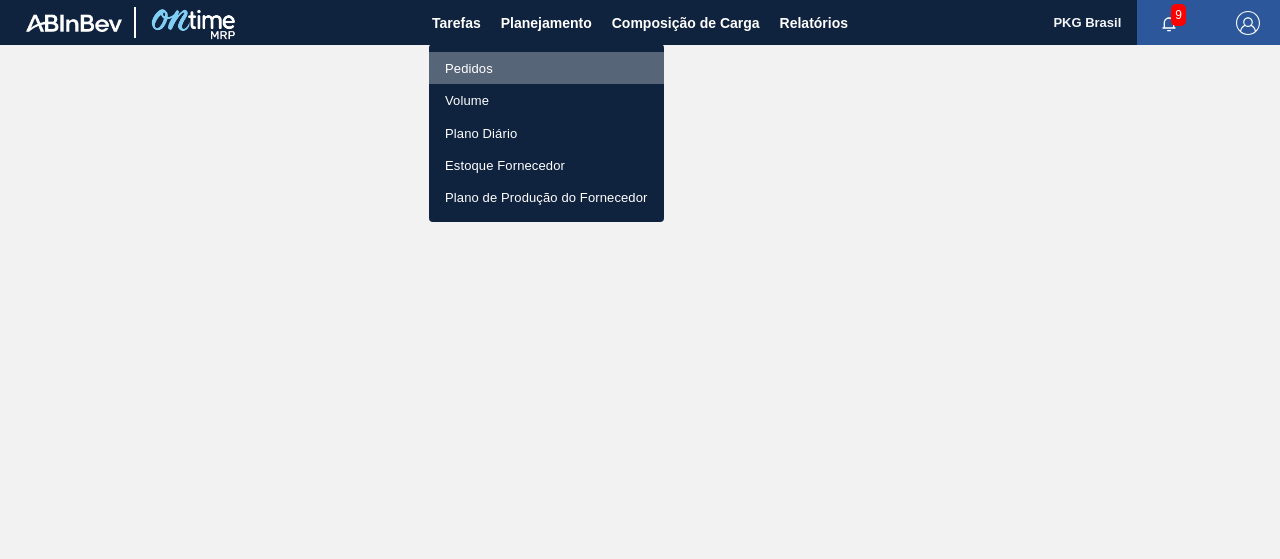 click on "Pedidos" at bounding box center (546, 68) 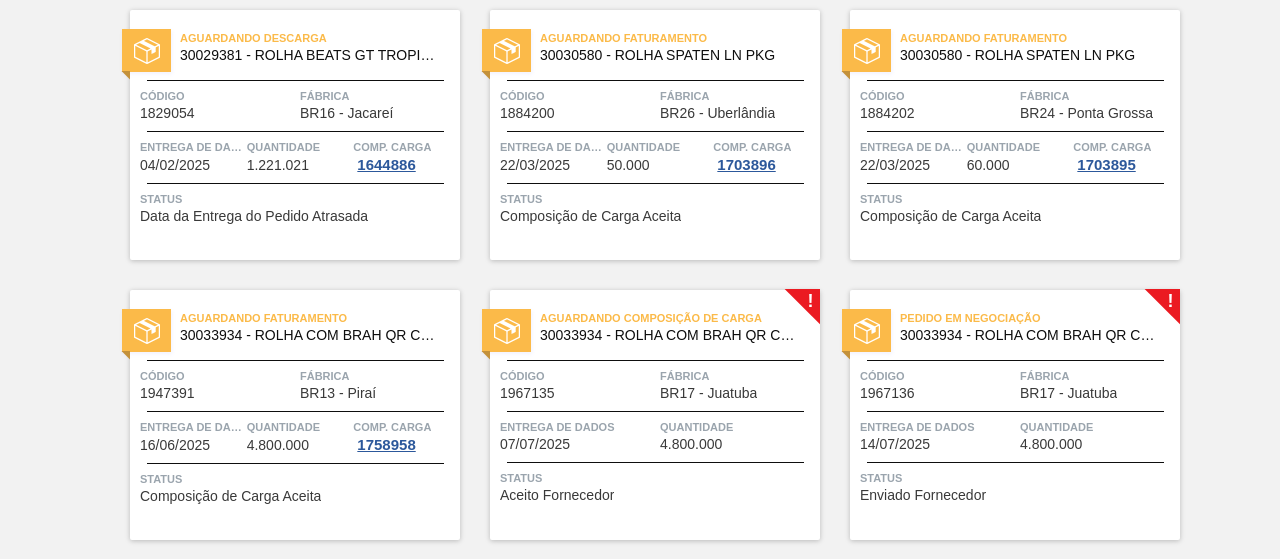 scroll, scrollTop: 156, scrollLeft: 0, axis: vertical 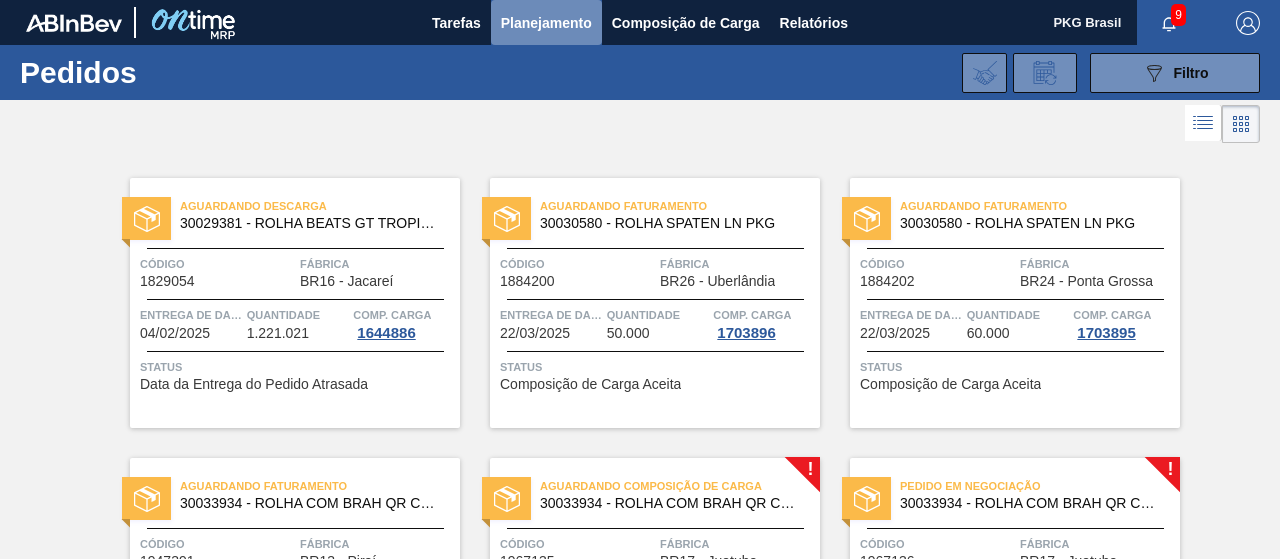 click on "Planejamento" at bounding box center [546, 23] 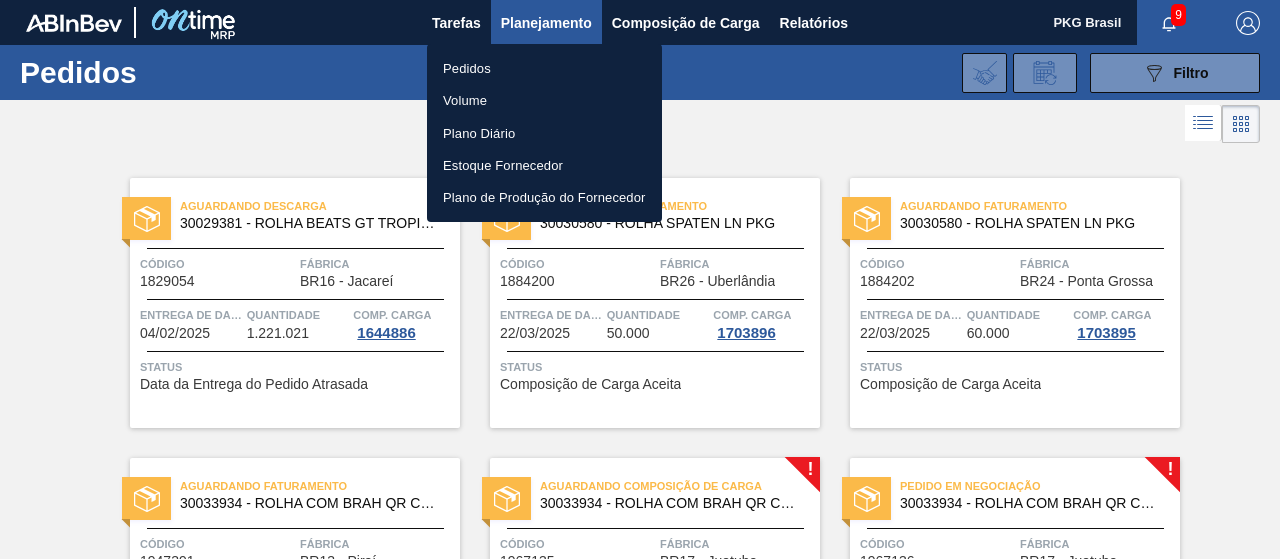 click on "Pedidos" at bounding box center [544, 68] 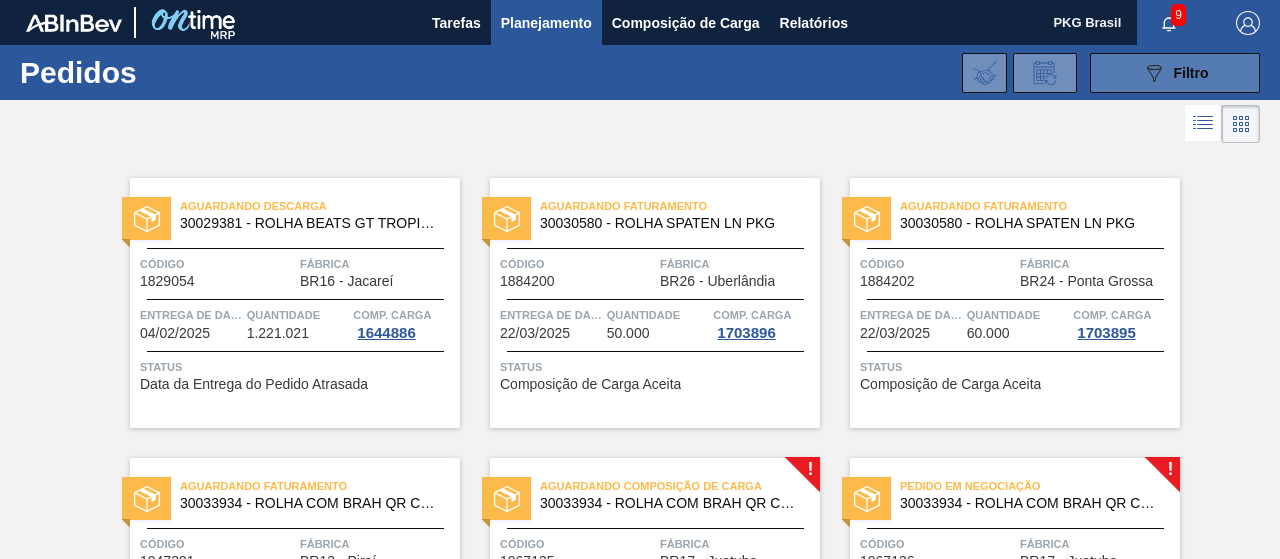 click on "089F7B8B-B2A5-4AFE-B5C0-19BA573D28AC Filtro" at bounding box center (1175, 73) 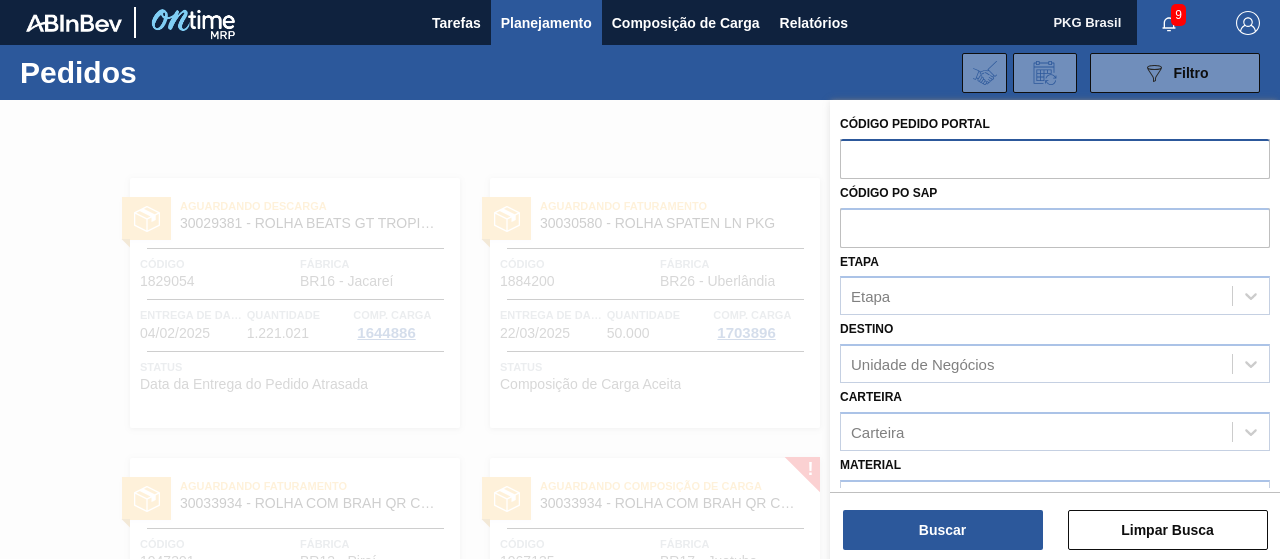 click at bounding box center [1055, 158] 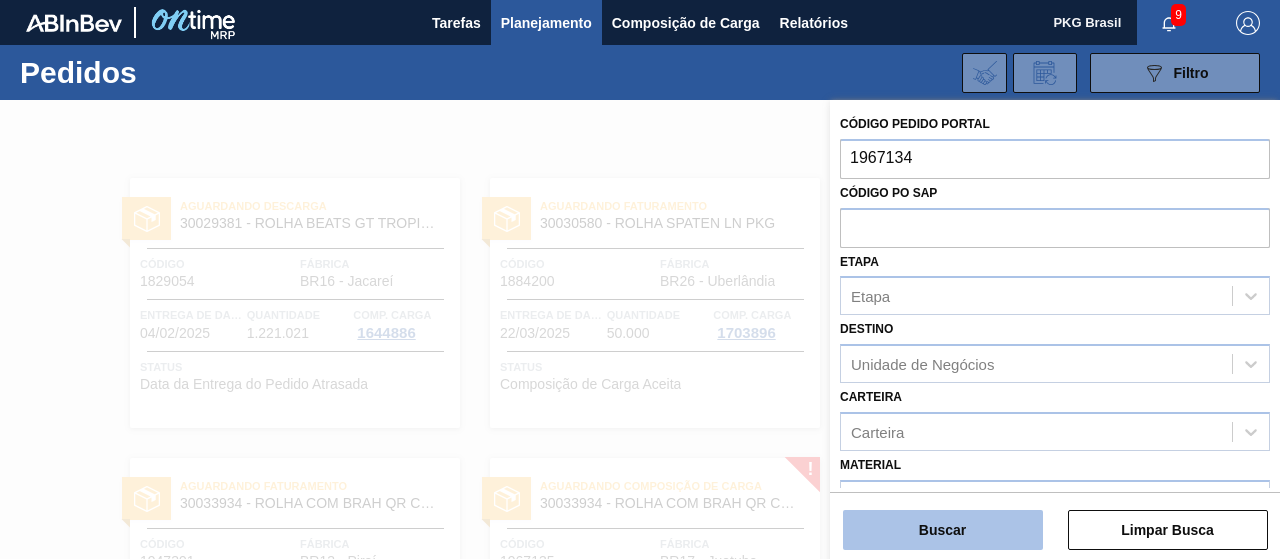 type on "1967134" 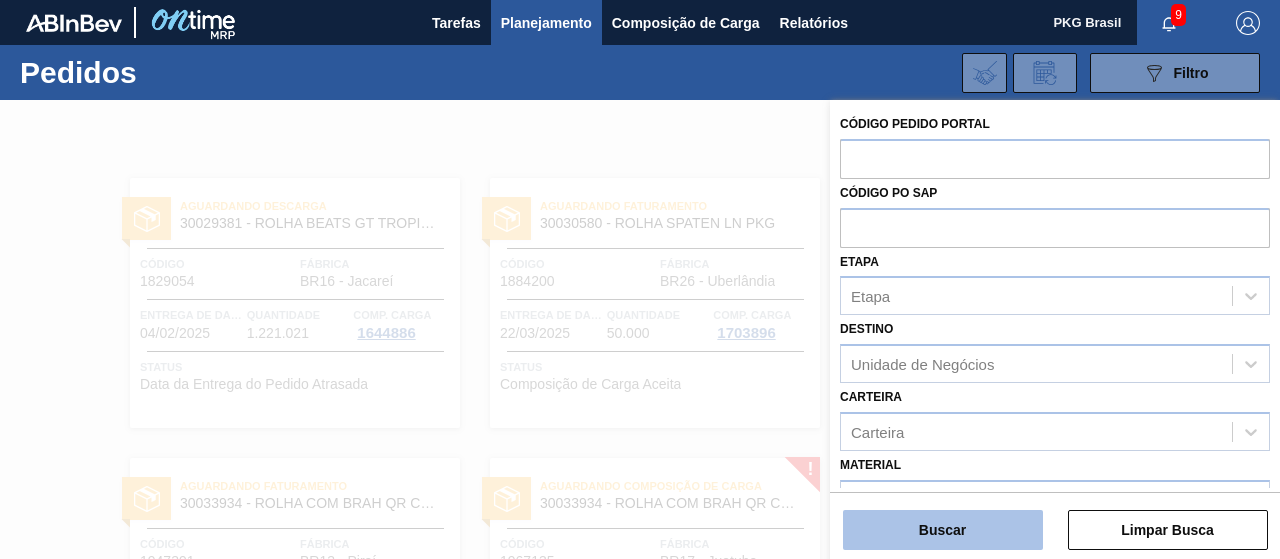 click on "Buscar" at bounding box center [943, 530] 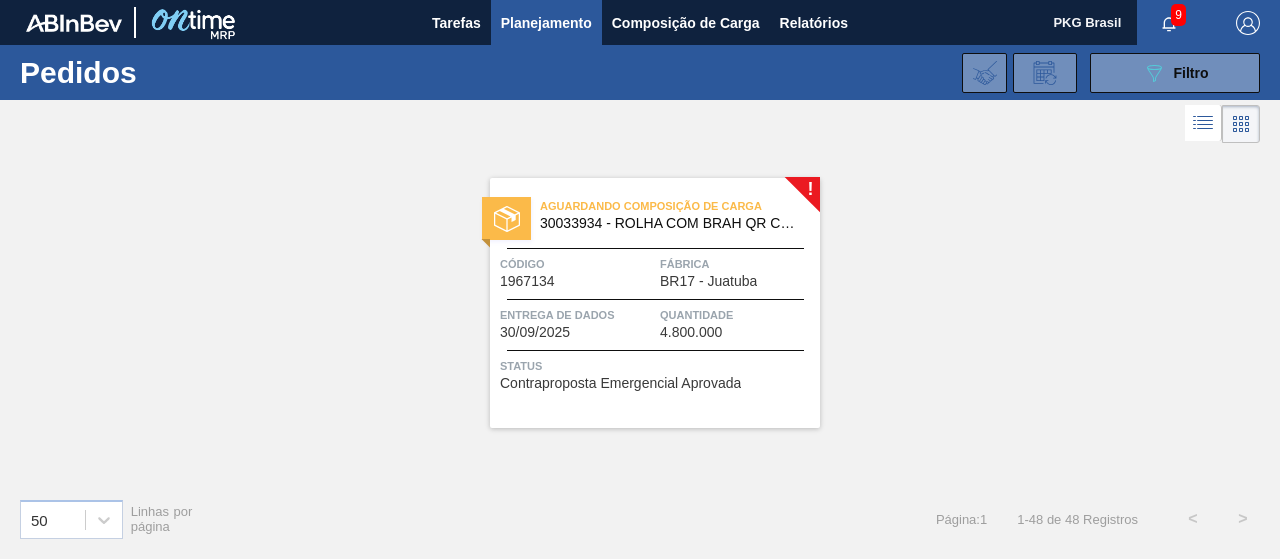 click on "Entrega de dados 30/09/2025 Quantidade 4.800.000" at bounding box center (655, 322) 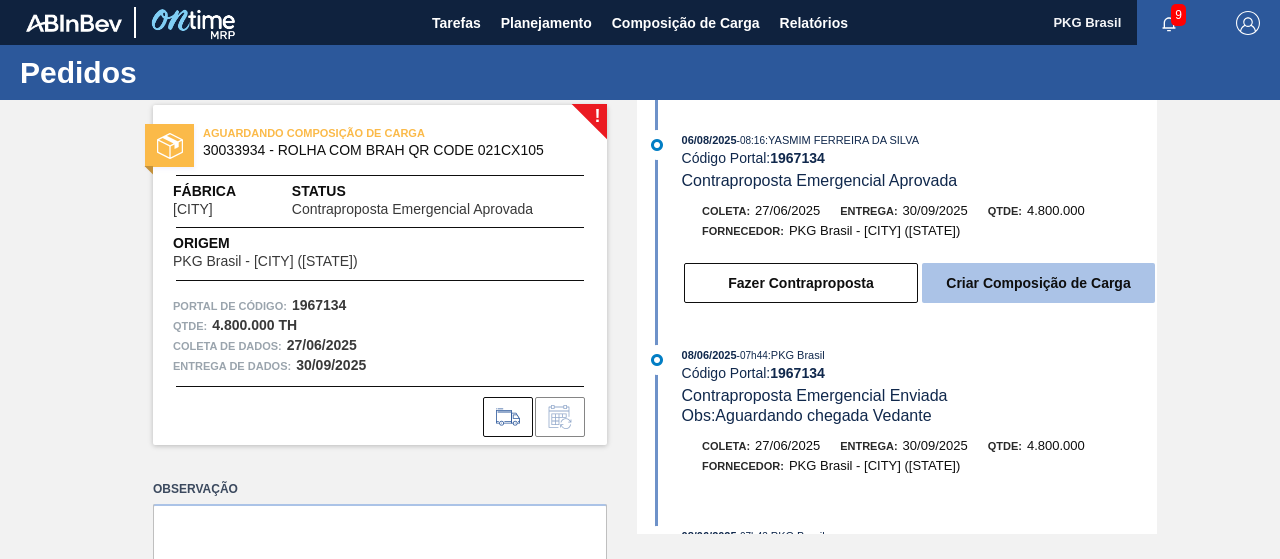click on "Criar Composição de Carga" at bounding box center [1038, 283] 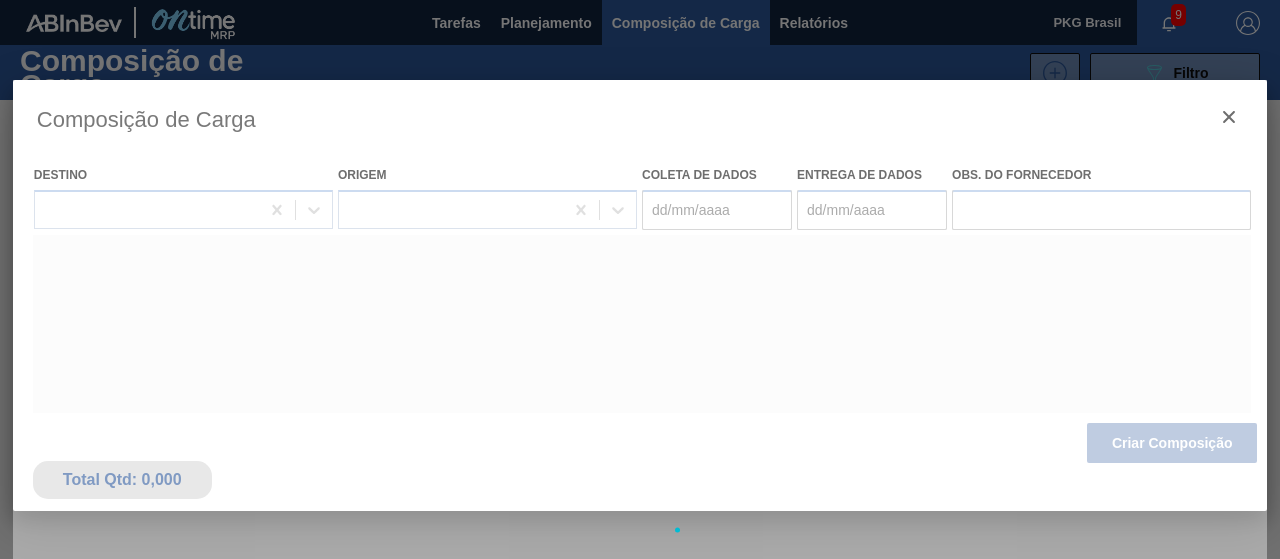 type on "27/06/2025" 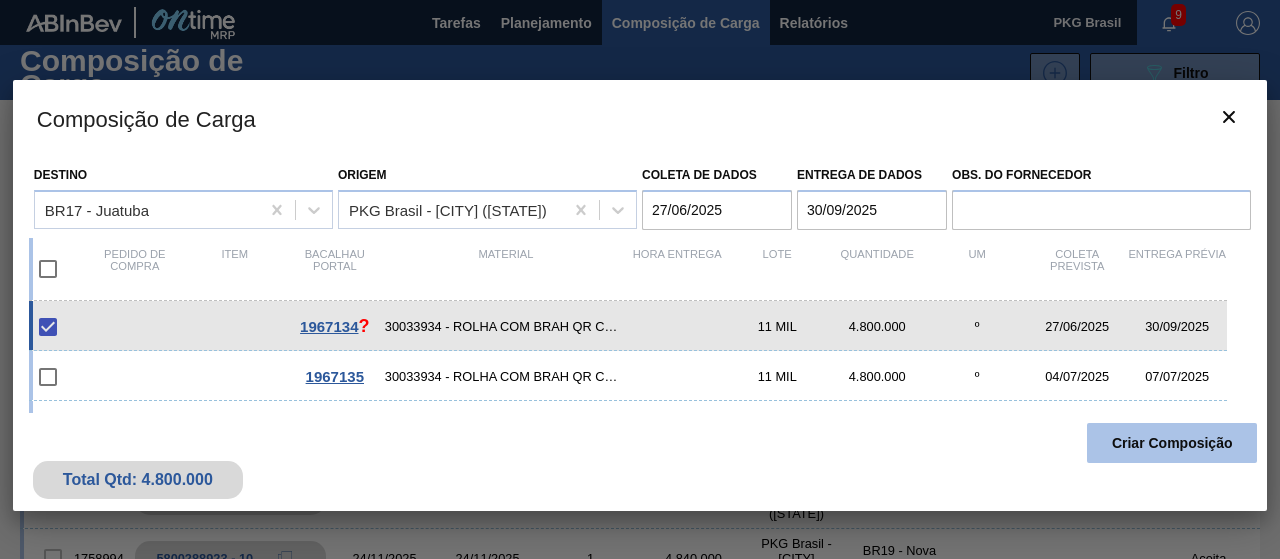 click on "Criar Composição" at bounding box center (1172, 443) 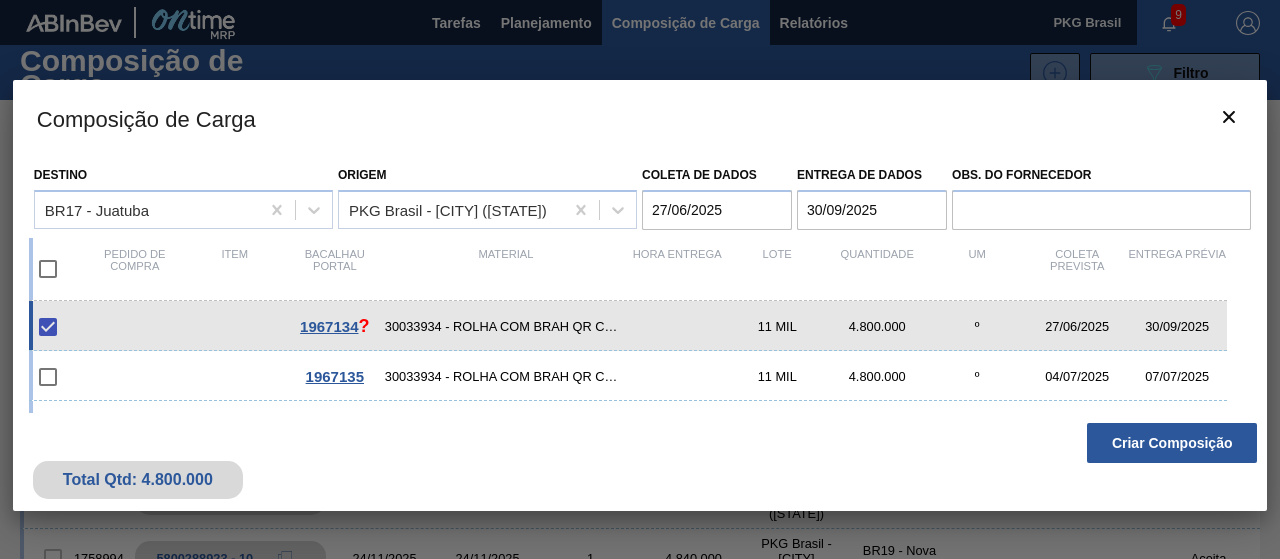 click on "?" at bounding box center (364, 326) 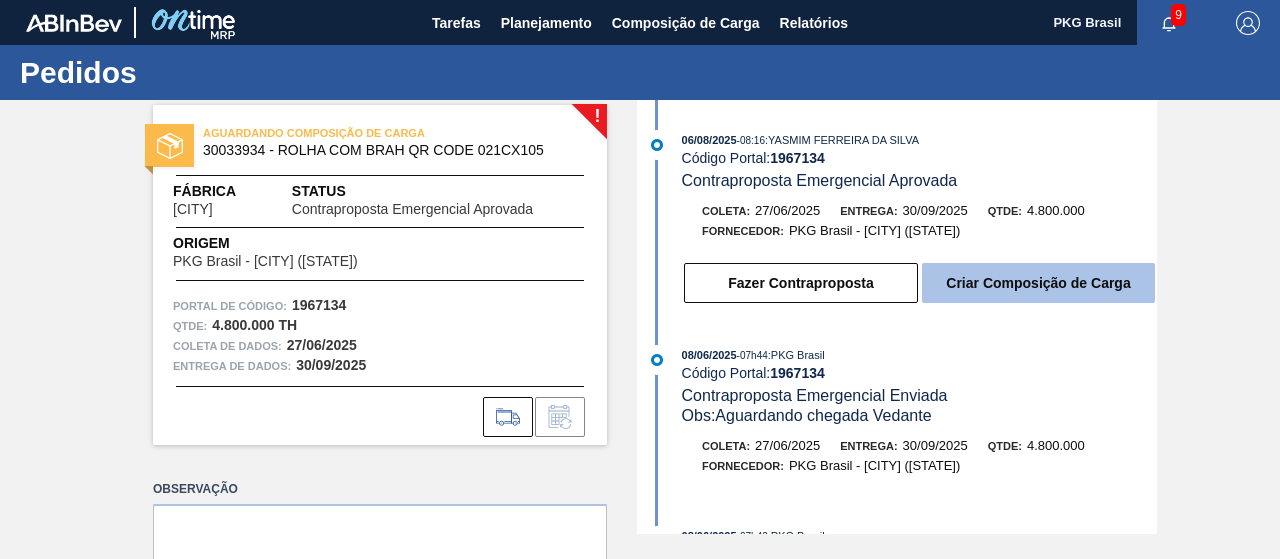click on "Criar Composição de Carga" at bounding box center [1038, 283] 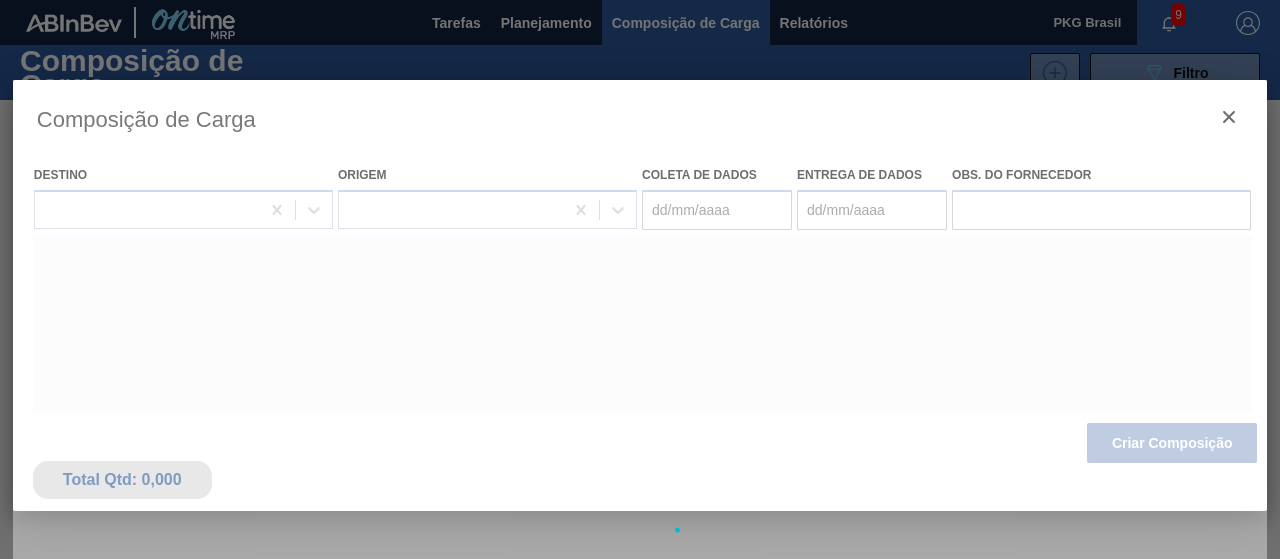 type on "27/06/2025" 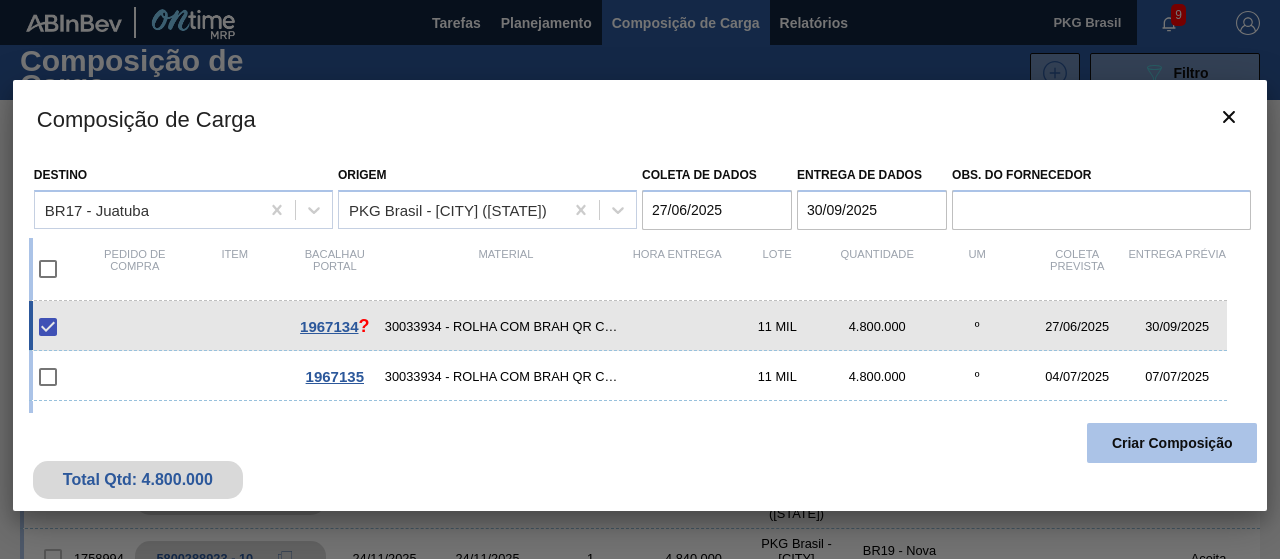 click on "Criar Composição" at bounding box center [1172, 443] 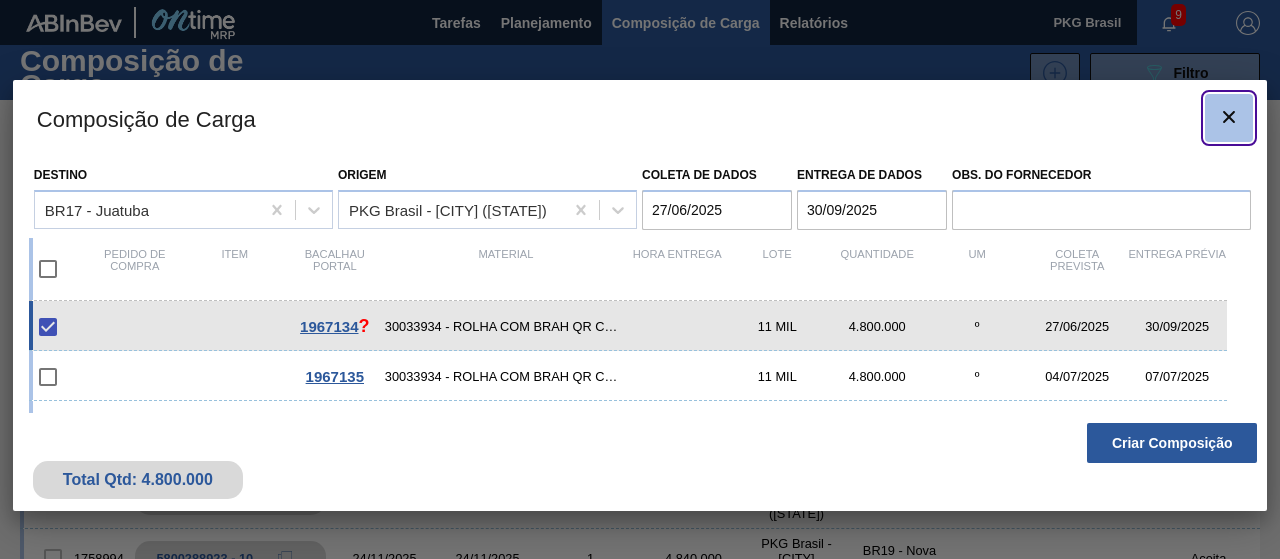 click 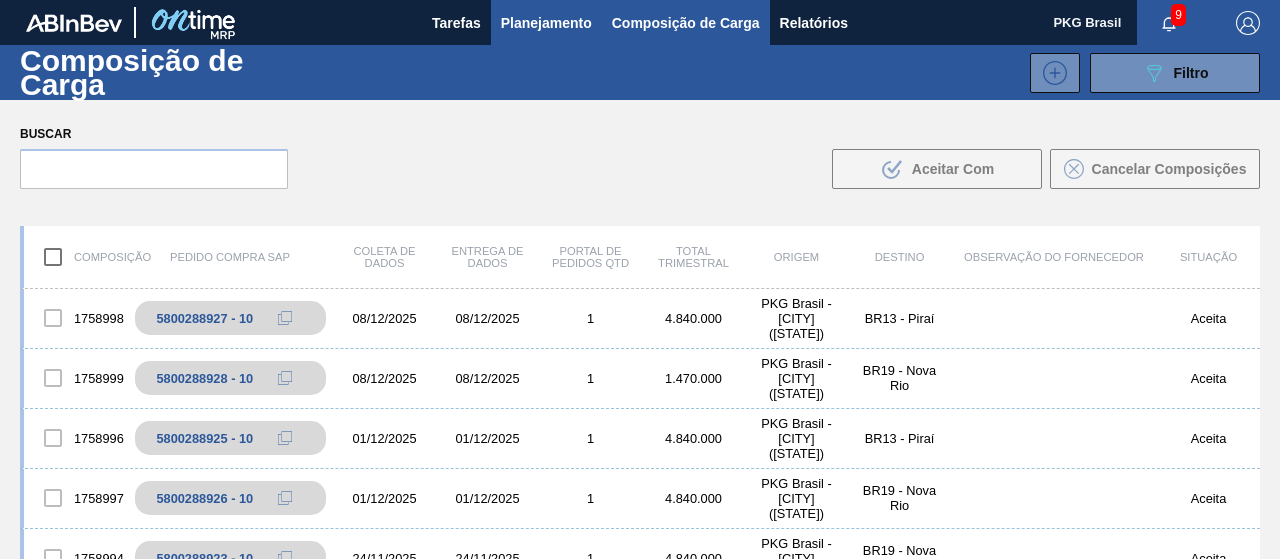 click on "Planejamento" at bounding box center [546, 23] 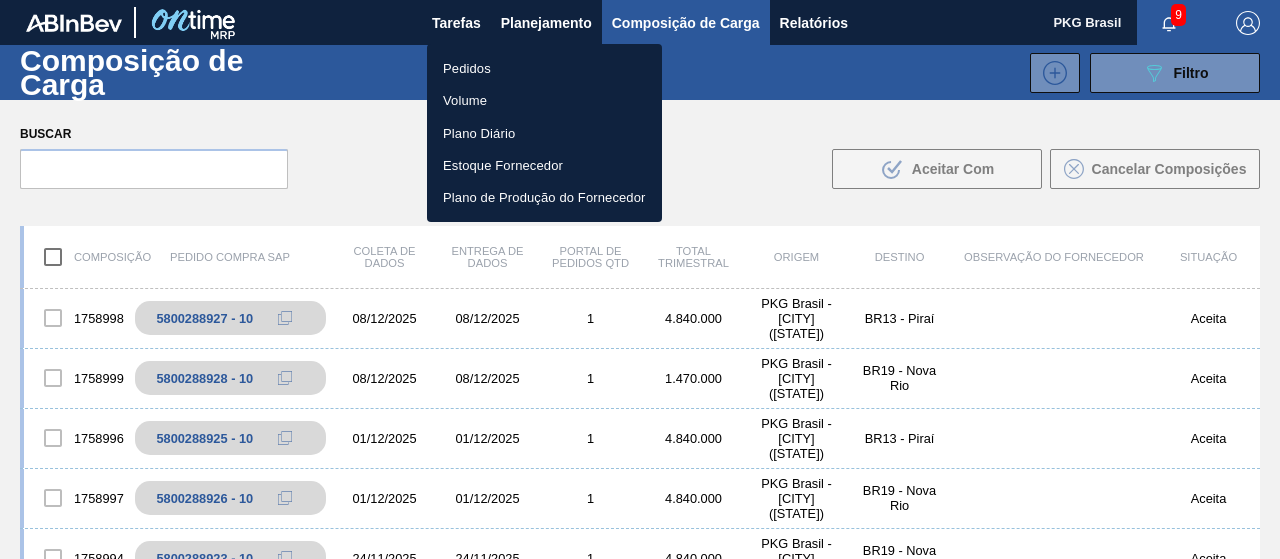 click on "Pedidos" at bounding box center (544, 68) 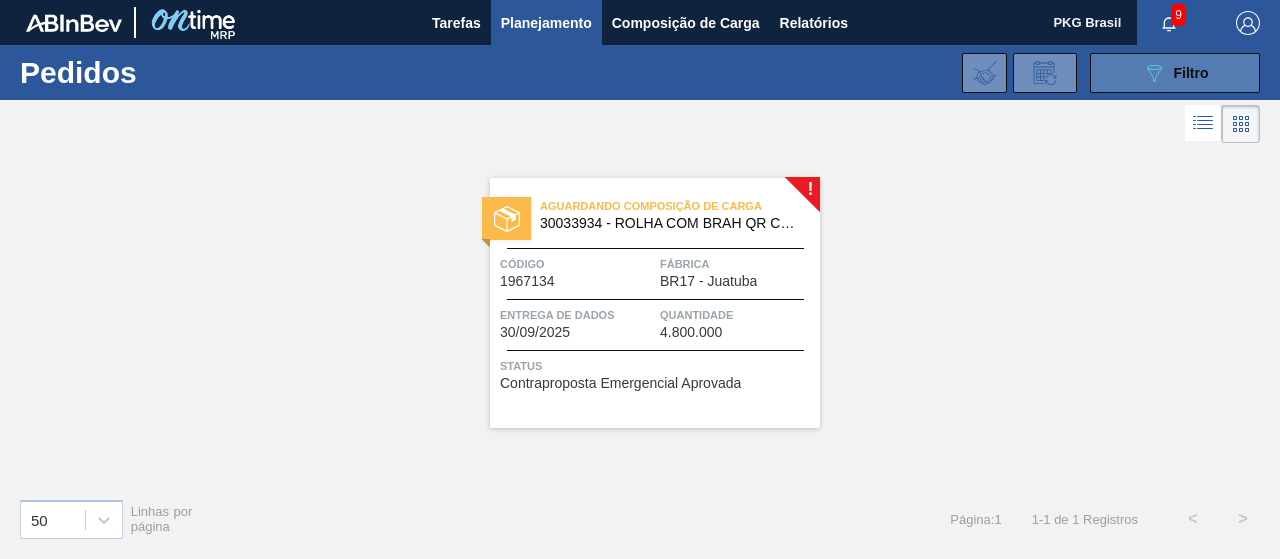 click on "089F7B8B-B2A5-4AFE-B5C0-19BA573D28AC Filtro" at bounding box center (1175, 73) 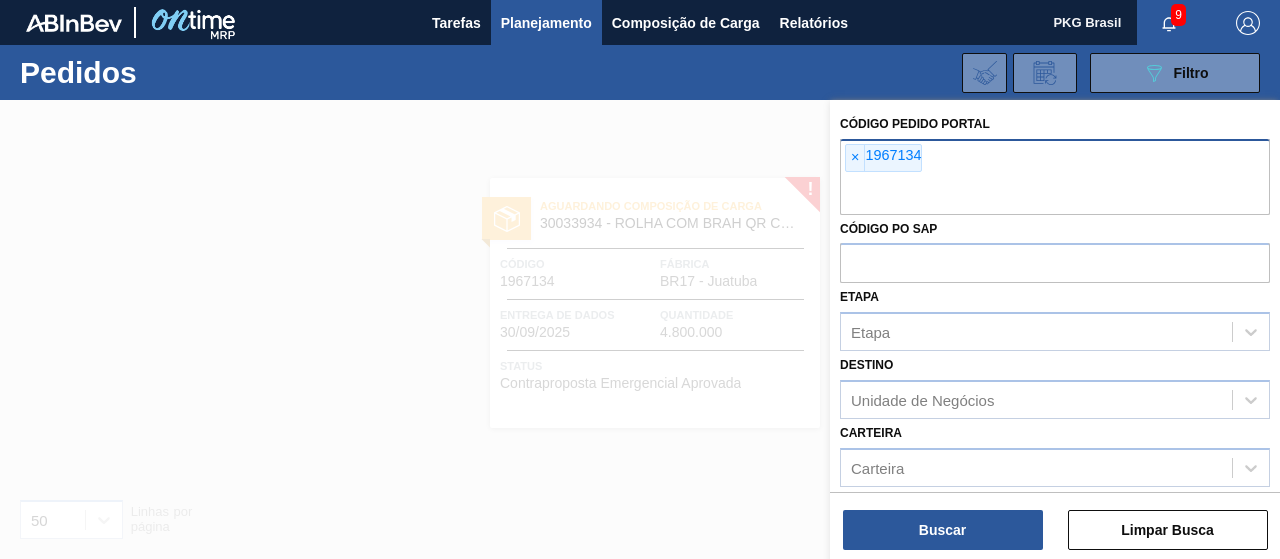 click on "×" at bounding box center (855, 157) 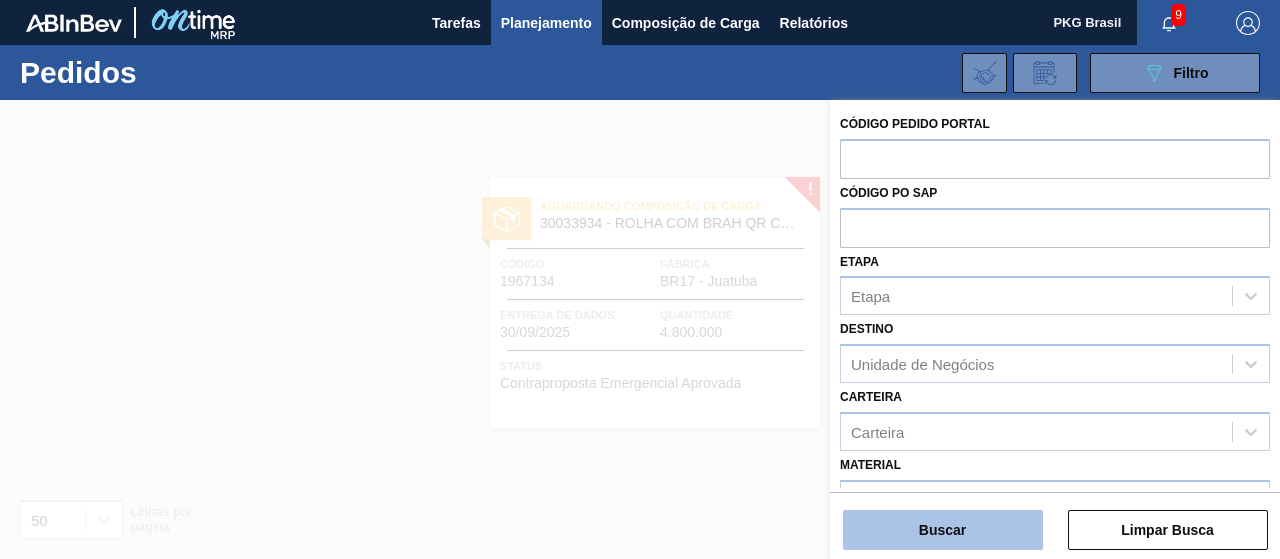 drag, startPoint x: 961, startPoint y: 551, endPoint x: 961, endPoint y: 531, distance: 20 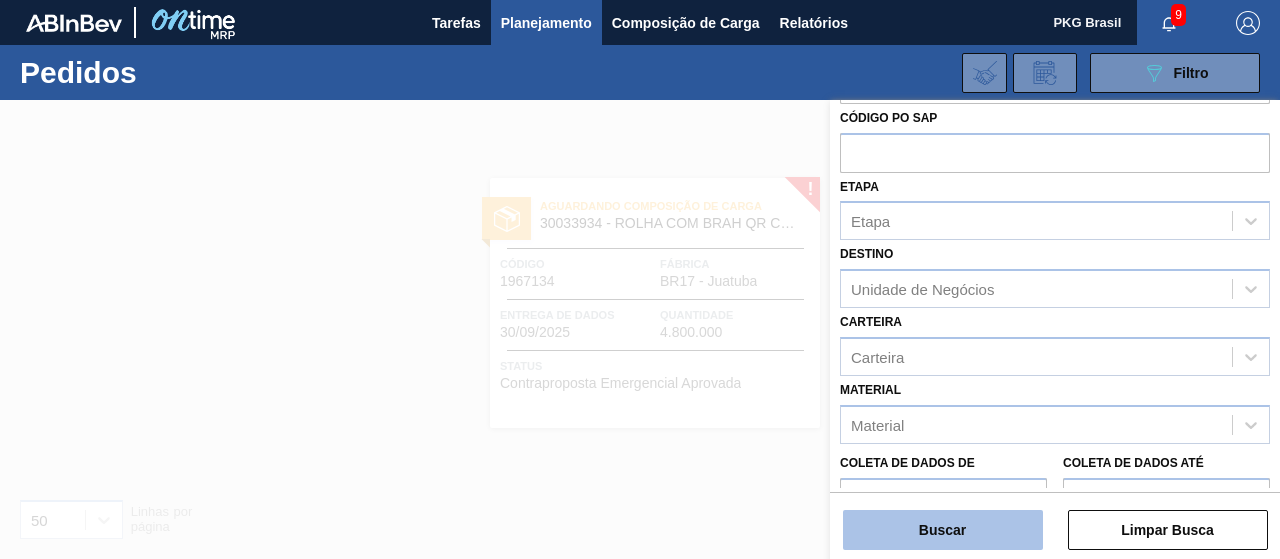 click on "Buscar" at bounding box center [943, 530] 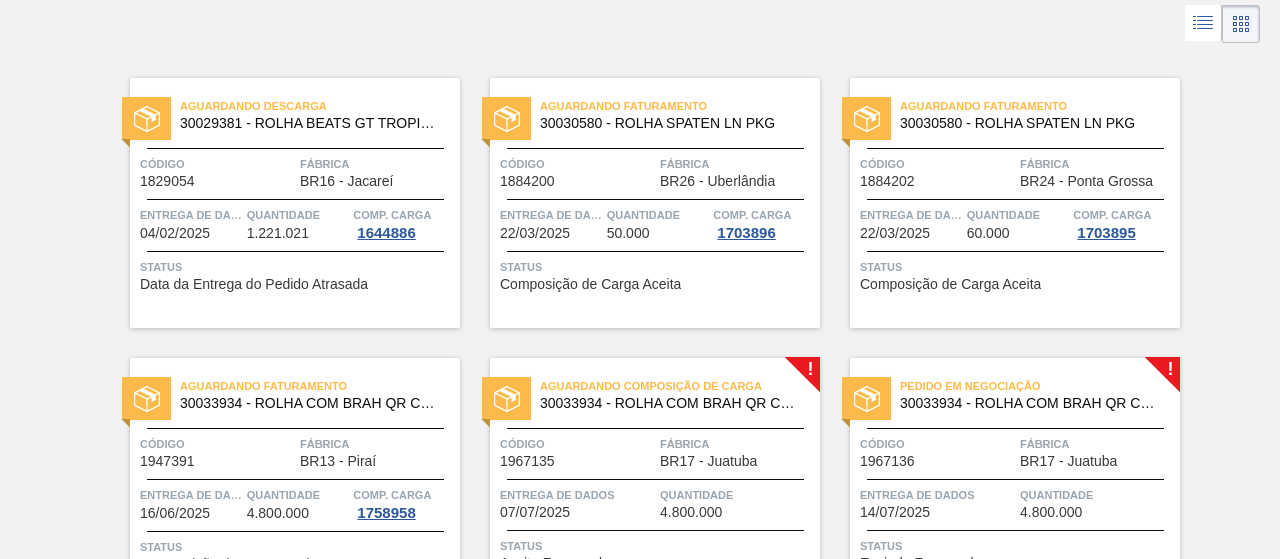 scroll, scrollTop: 300, scrollLeft: 0, axis: vertical 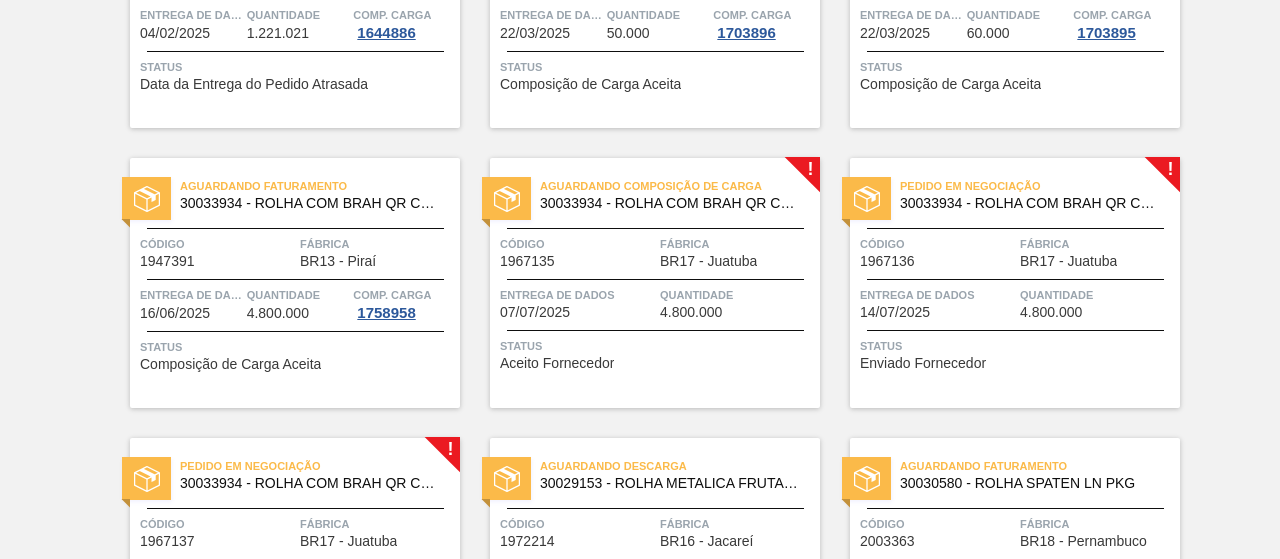 click on "Entrega de dados" at bounding box center [577, 295] 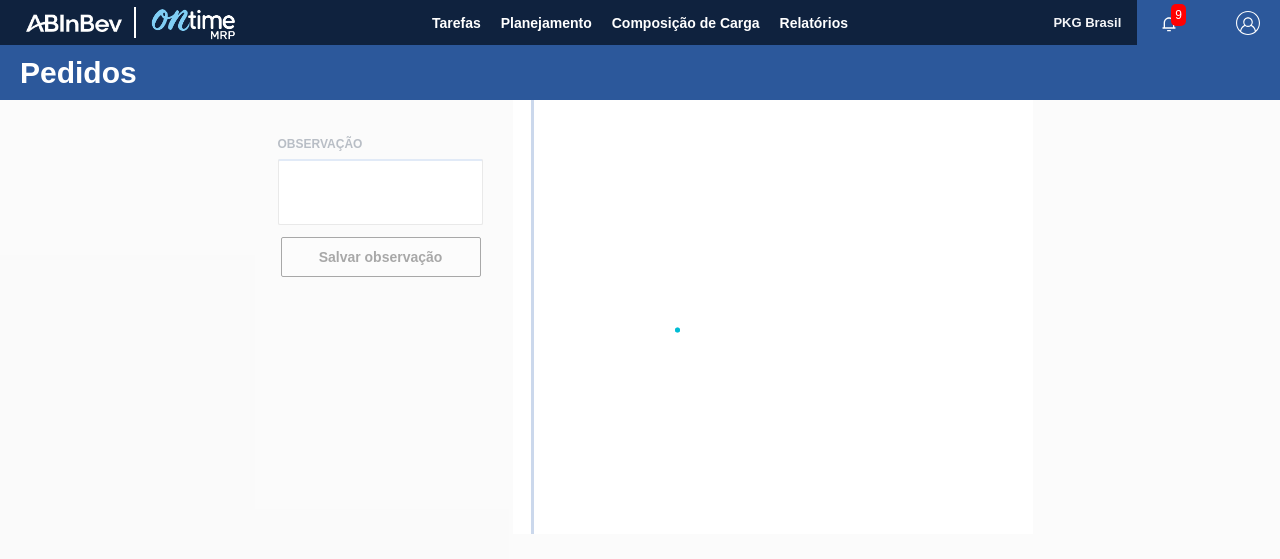 scroll, scrollTop: 0, scrollLeft: 0, axis: both 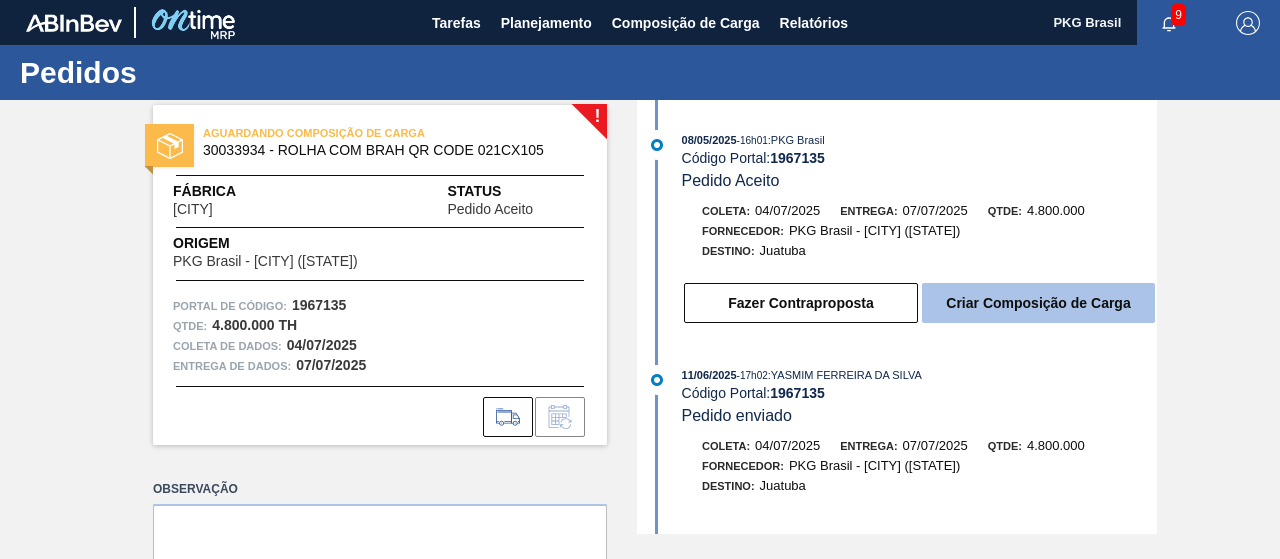 click on "Criar Composição de Carga" at bounding box center [1038, 303] 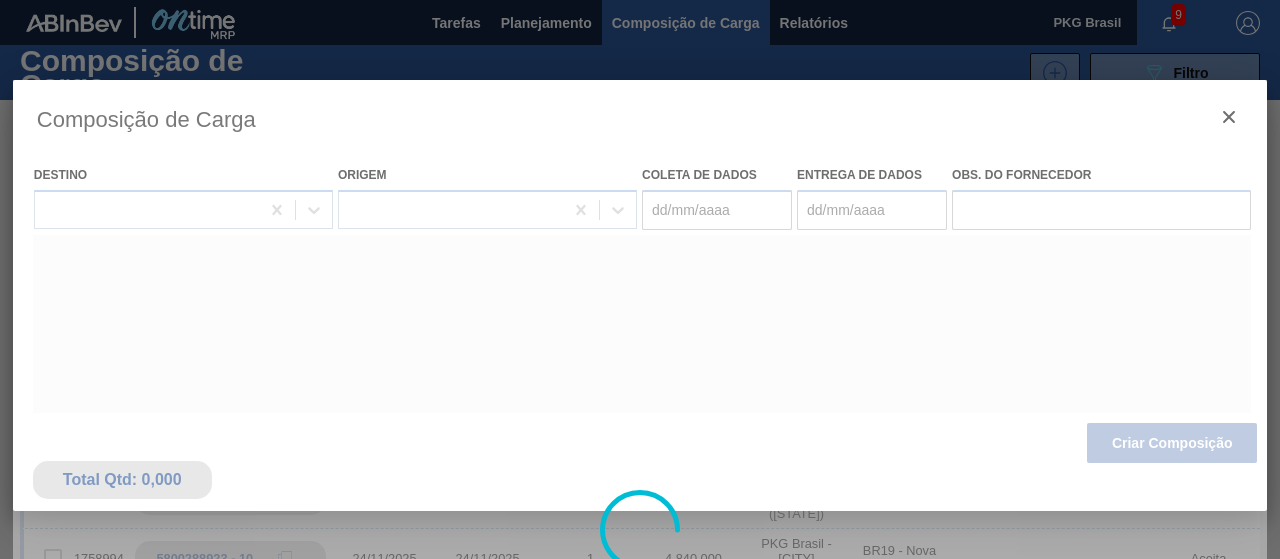 type on "04/07/2025" 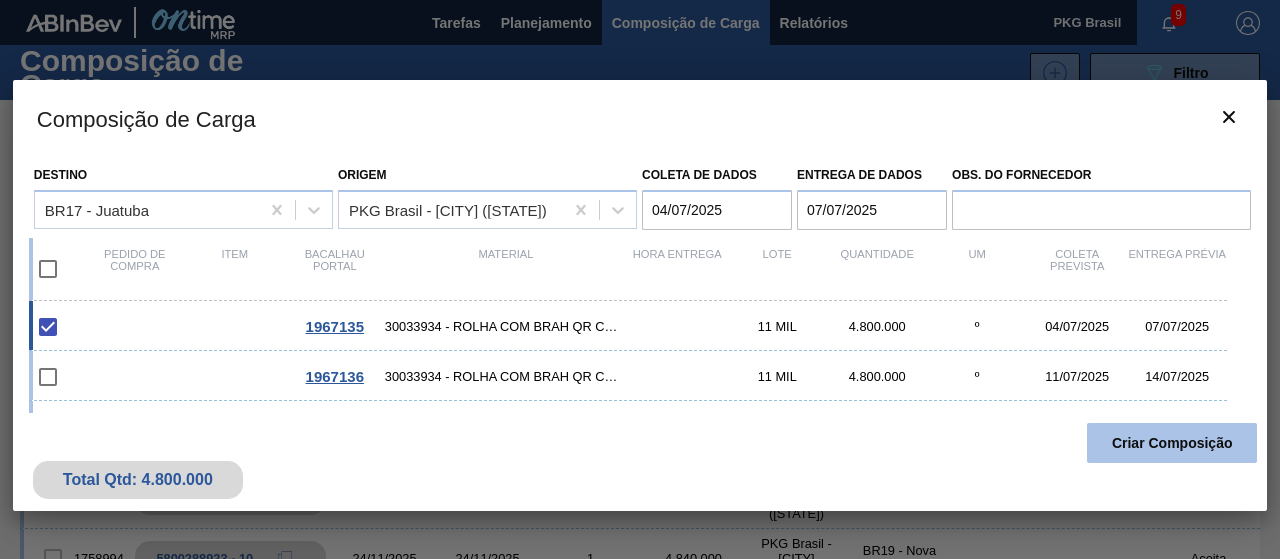click on "Criar Composição" at bounding box center [1172, 443] 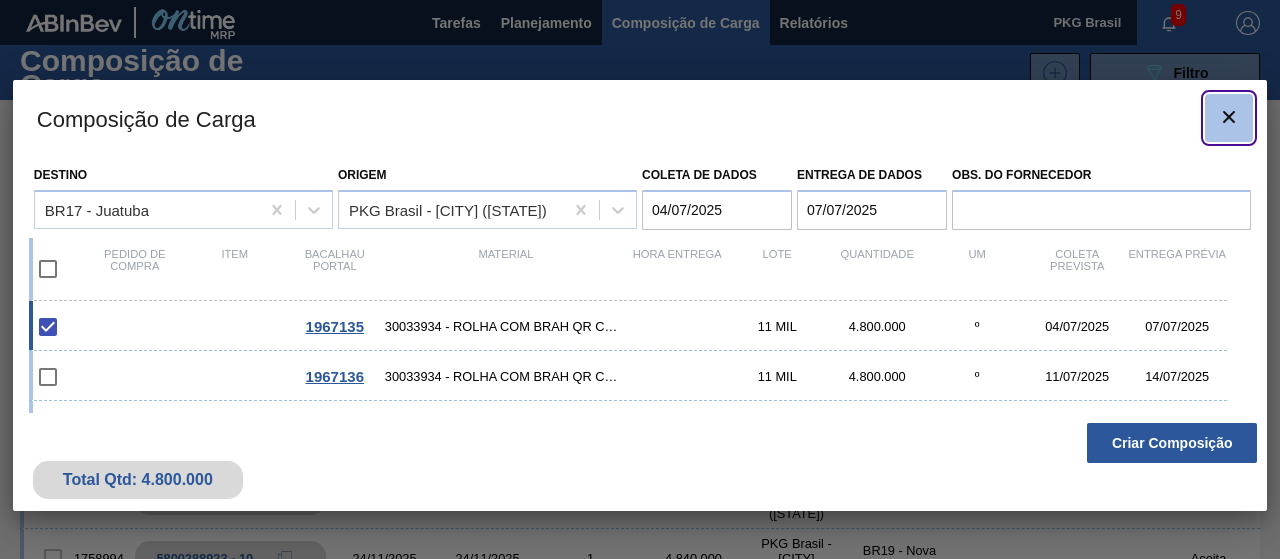 click 